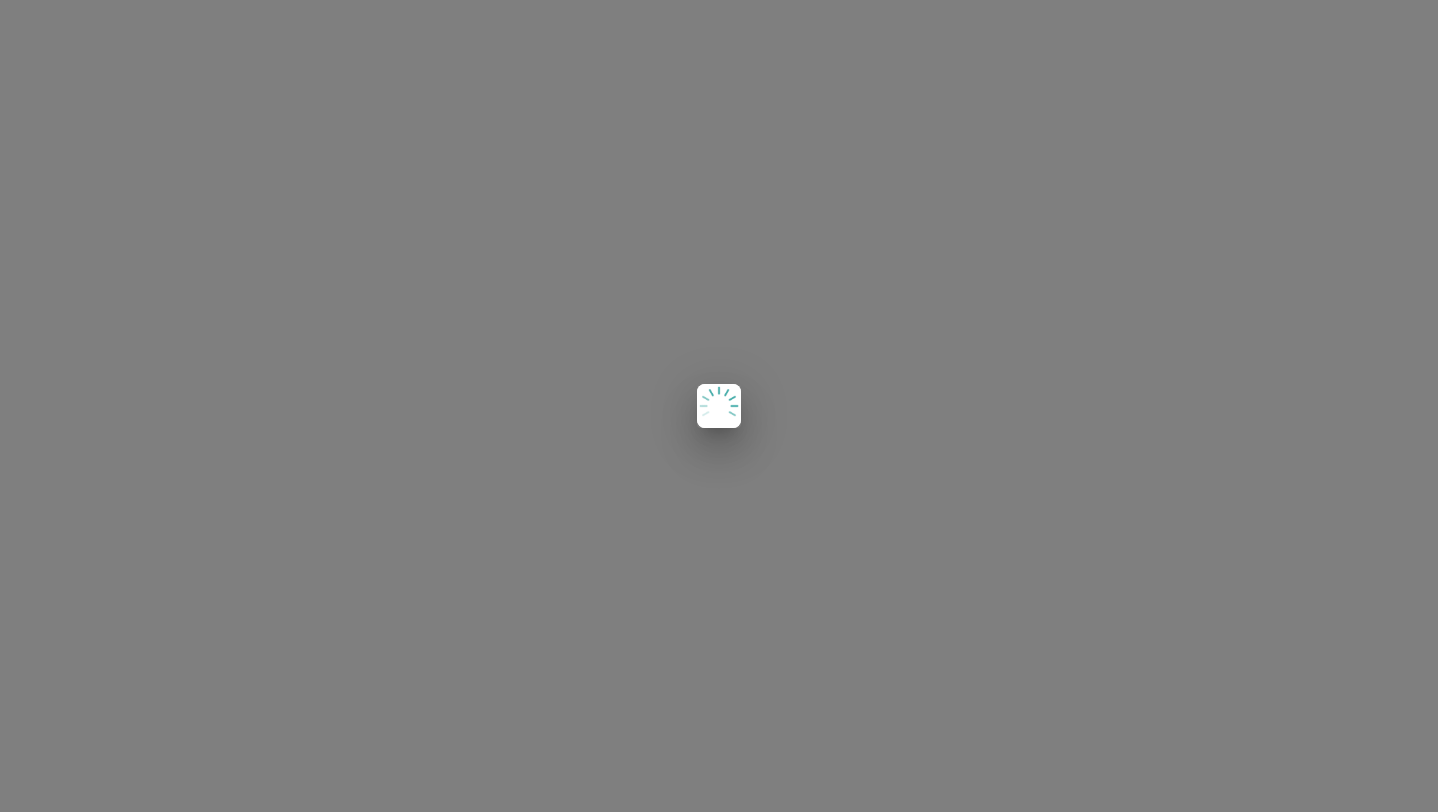scroll, scrollTop: 0, scrollLeft: 0, axis: both 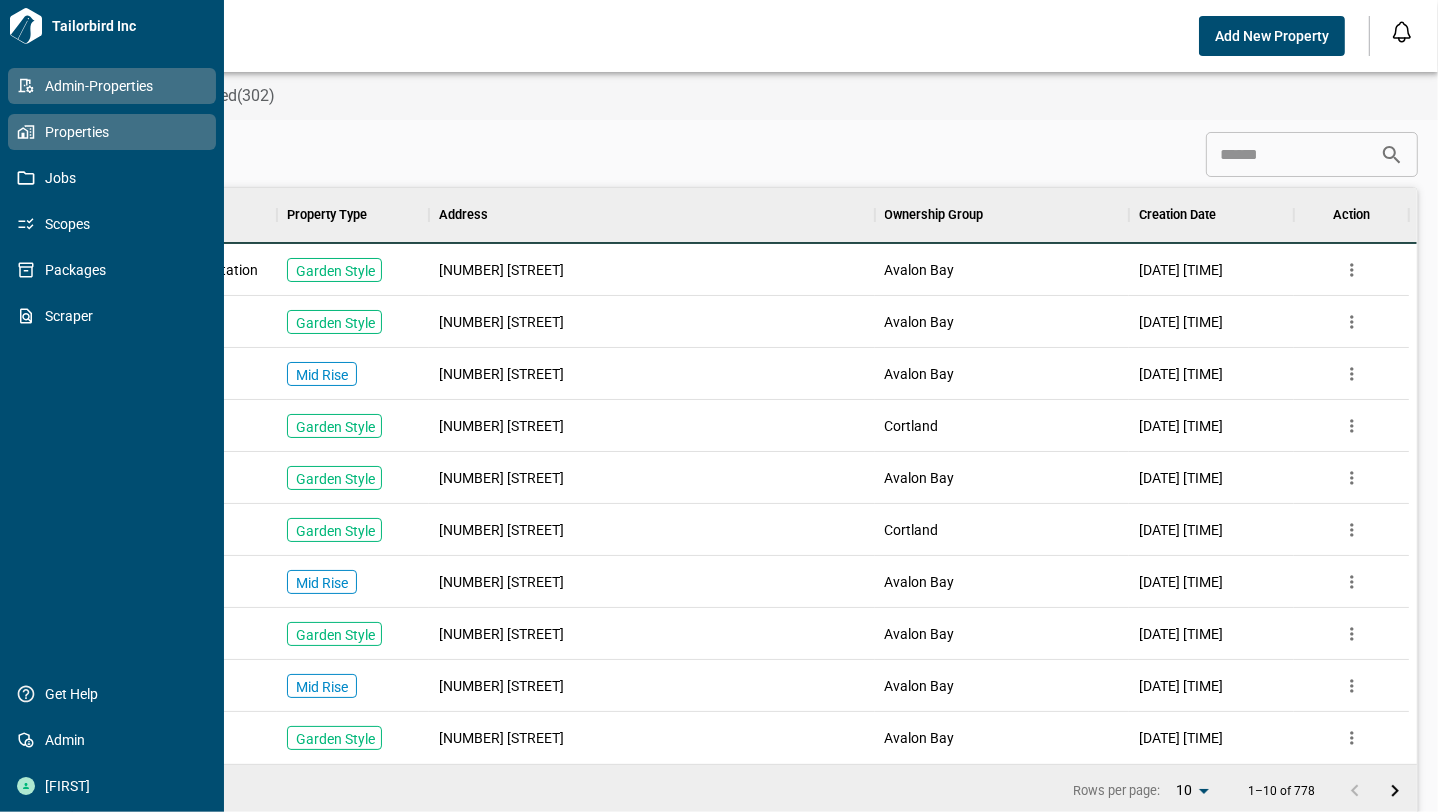 click on "Properties" at bounding box center [112, 132] 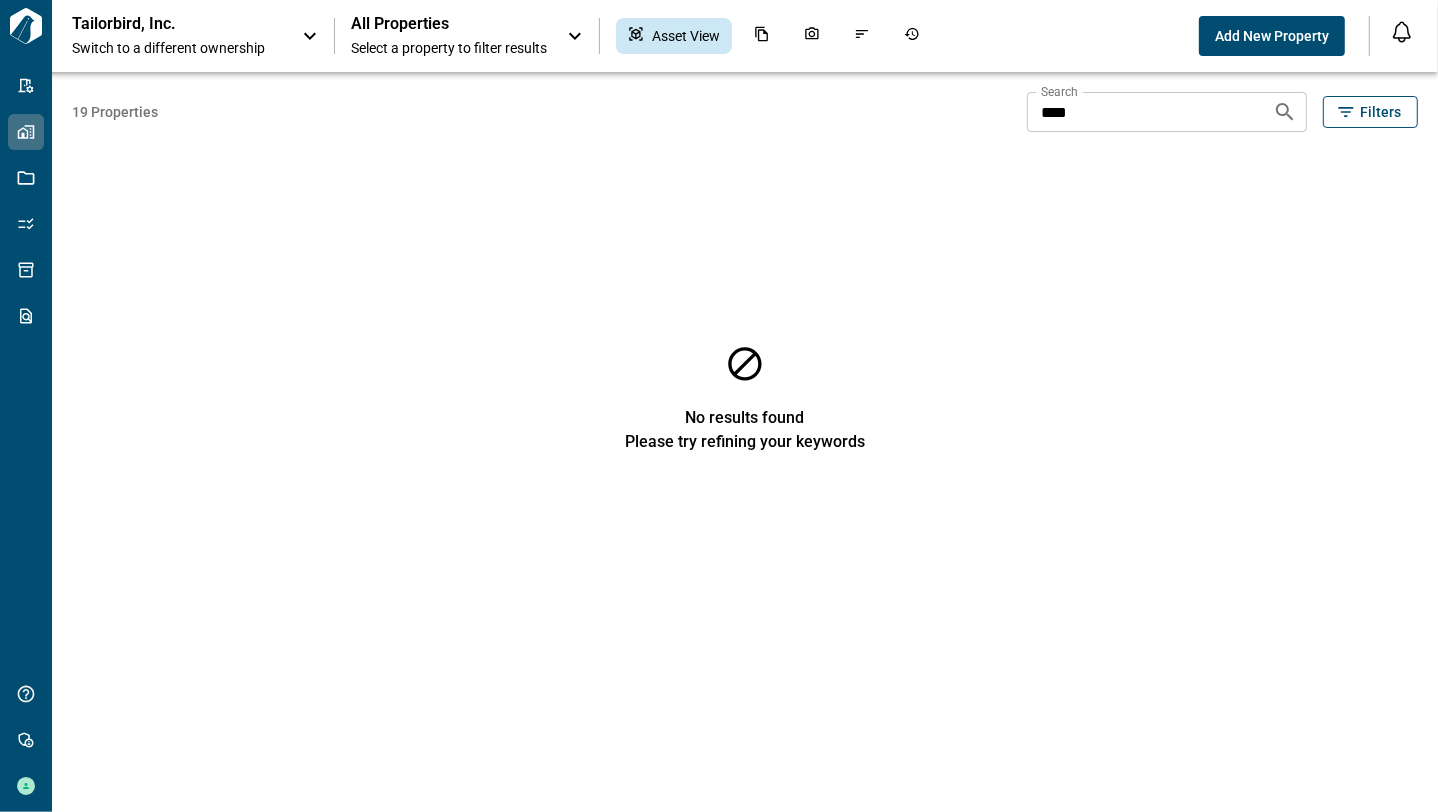 click on "Switch to a different ownership" at bounding box center (177, 48) 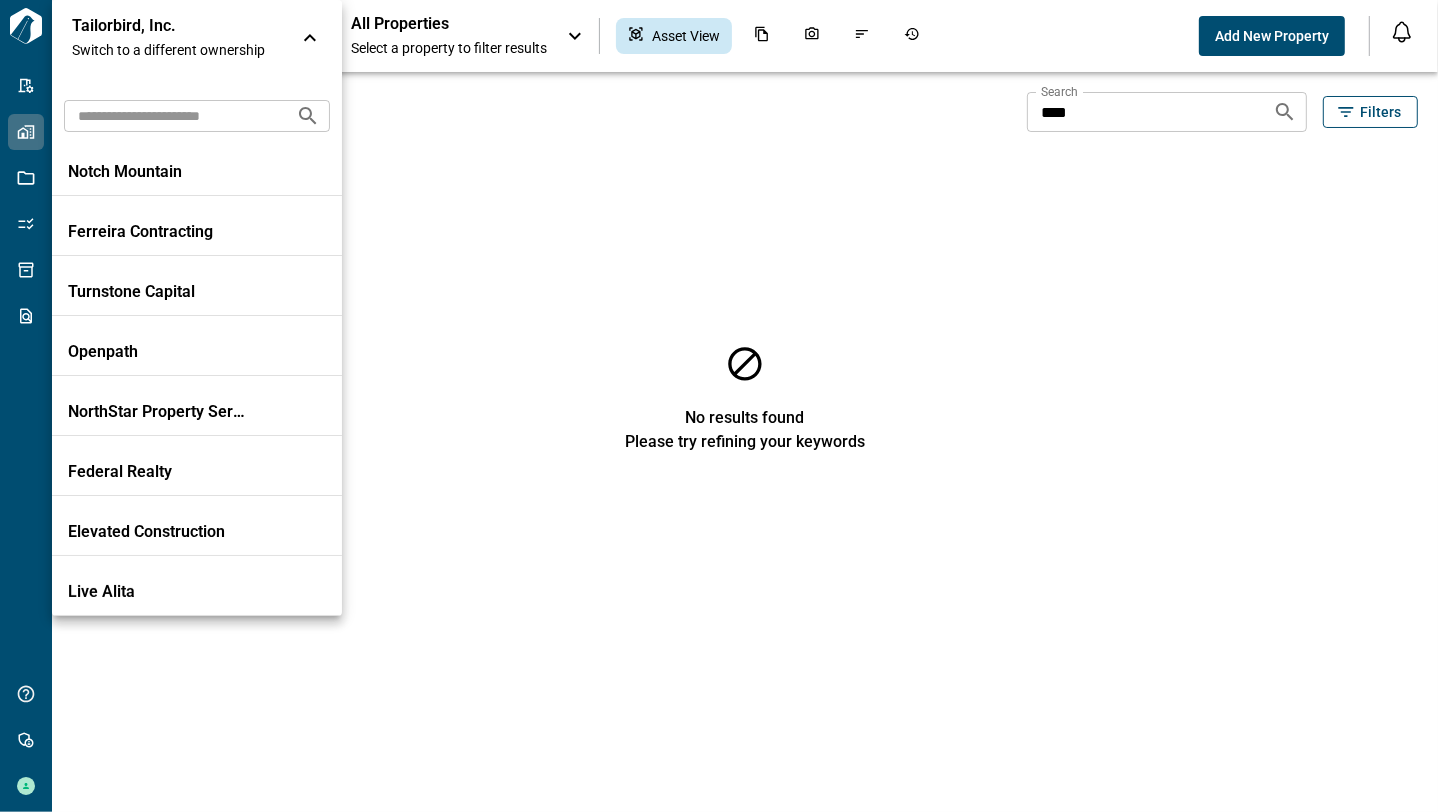 click at bounding box center (172, 115) 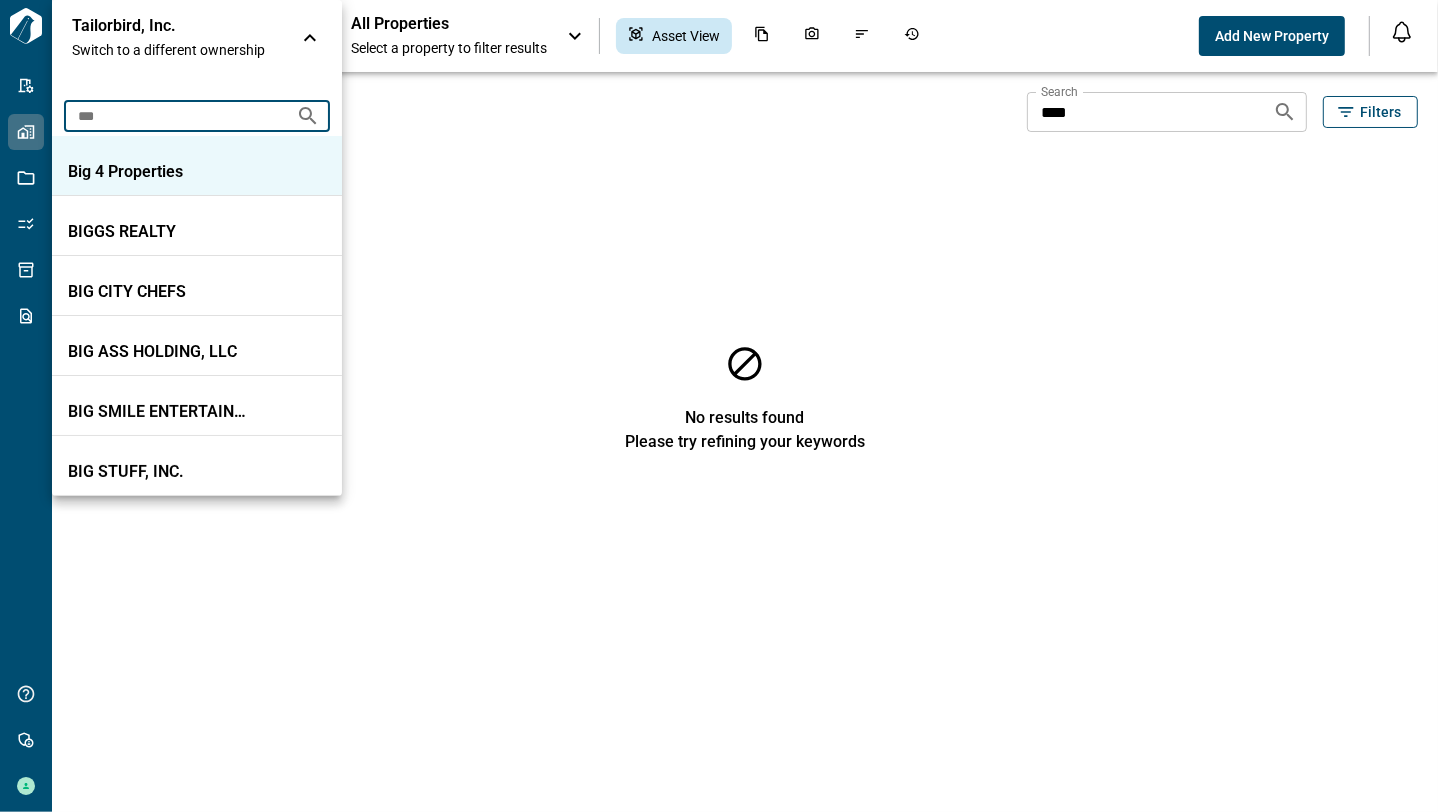 type on "***" 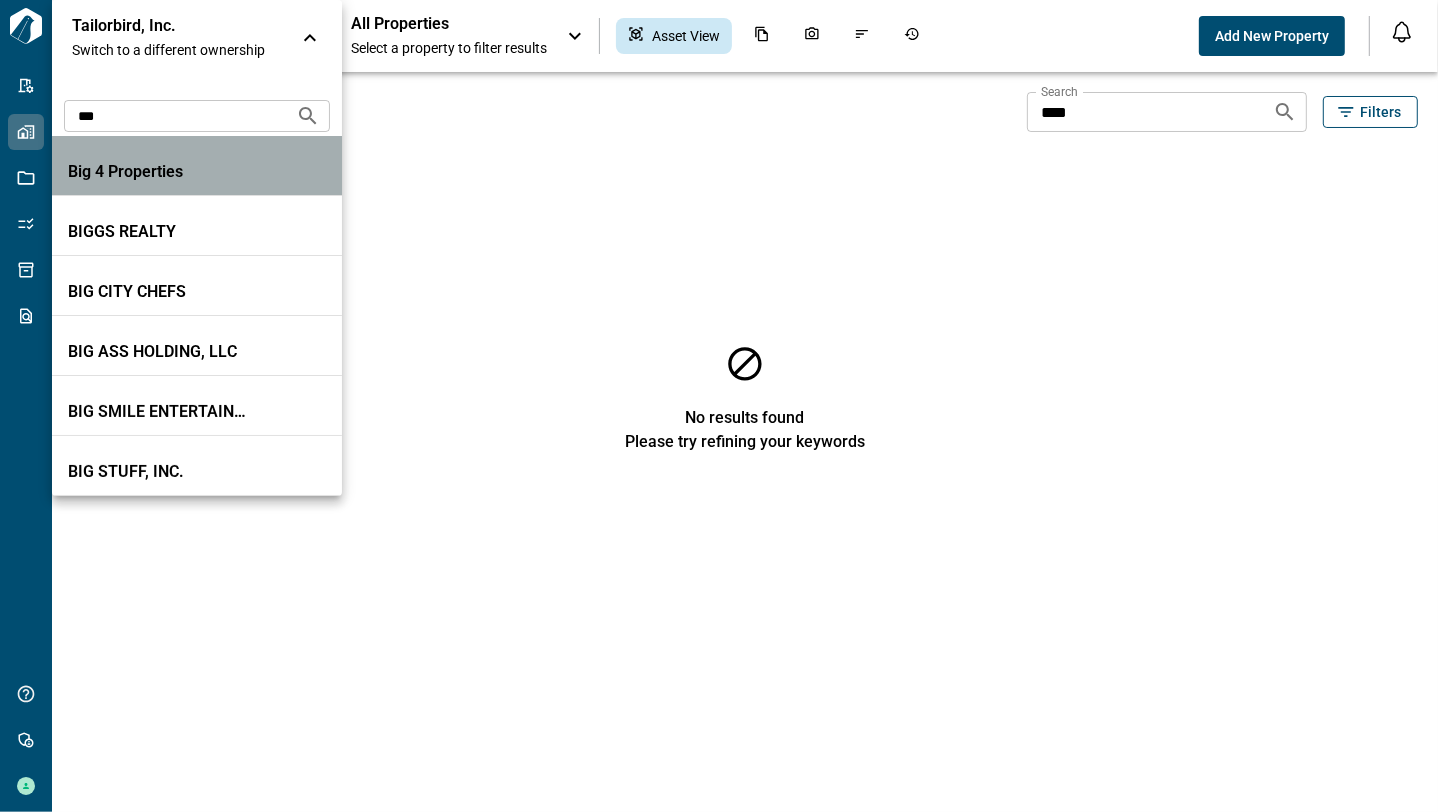 click on "Big 4 Properties" at bounding box center (158, 172) 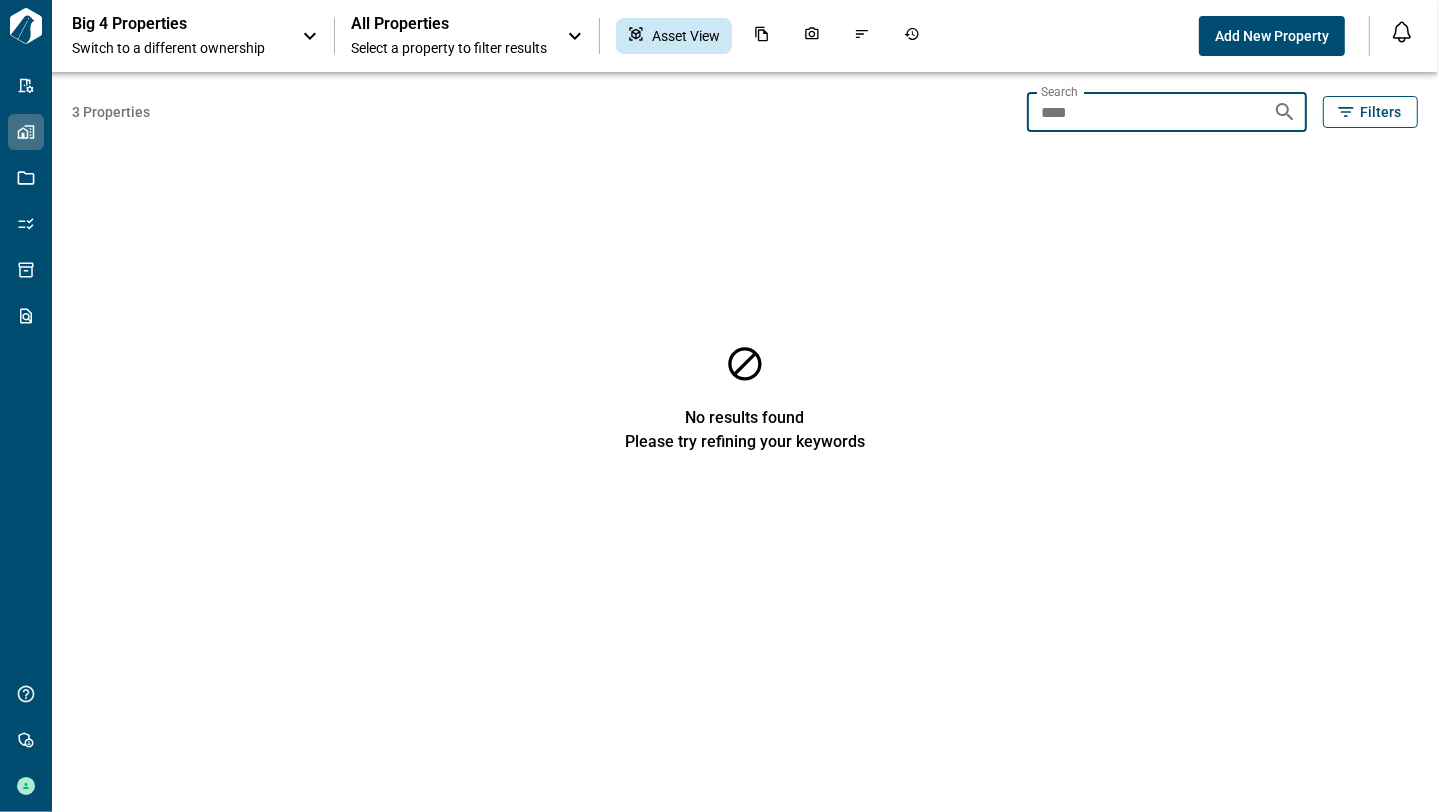 drag, startPoint x: 1104, startPoint y: 109, endPoint x: 989, endPoint y: 103, distance: 115.15642 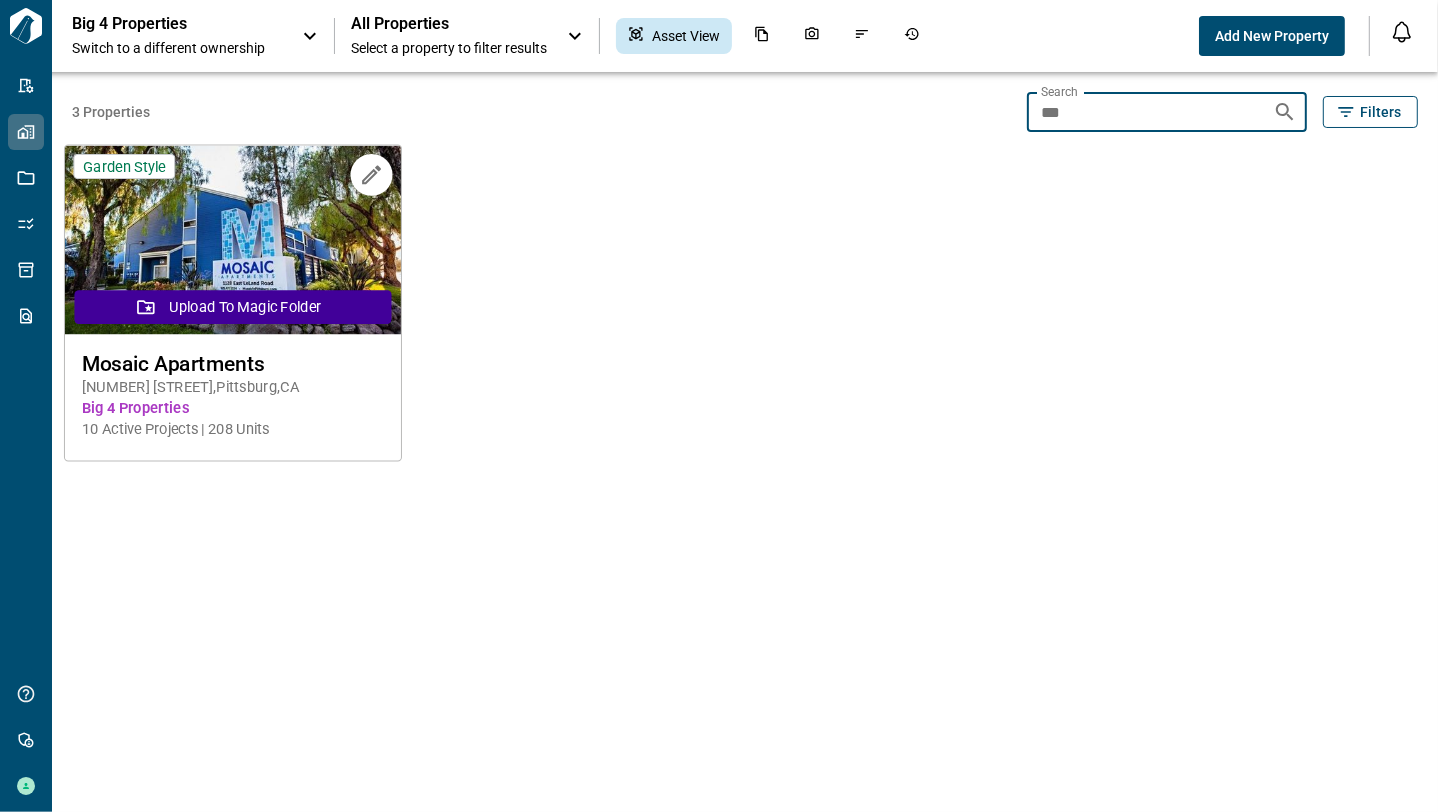 type on "***" 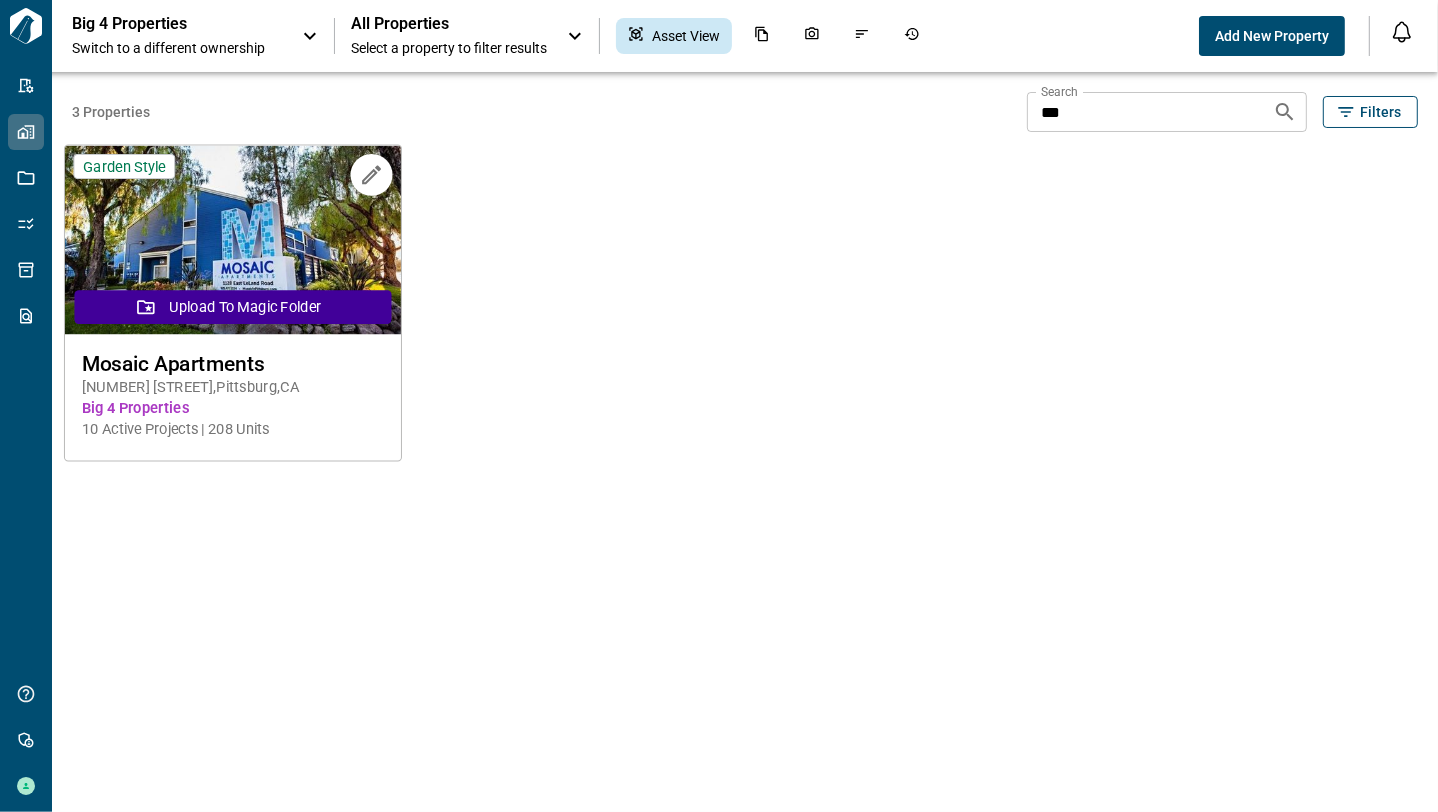 click on "Mosaic Apartments" at bounding box center [233, 363] 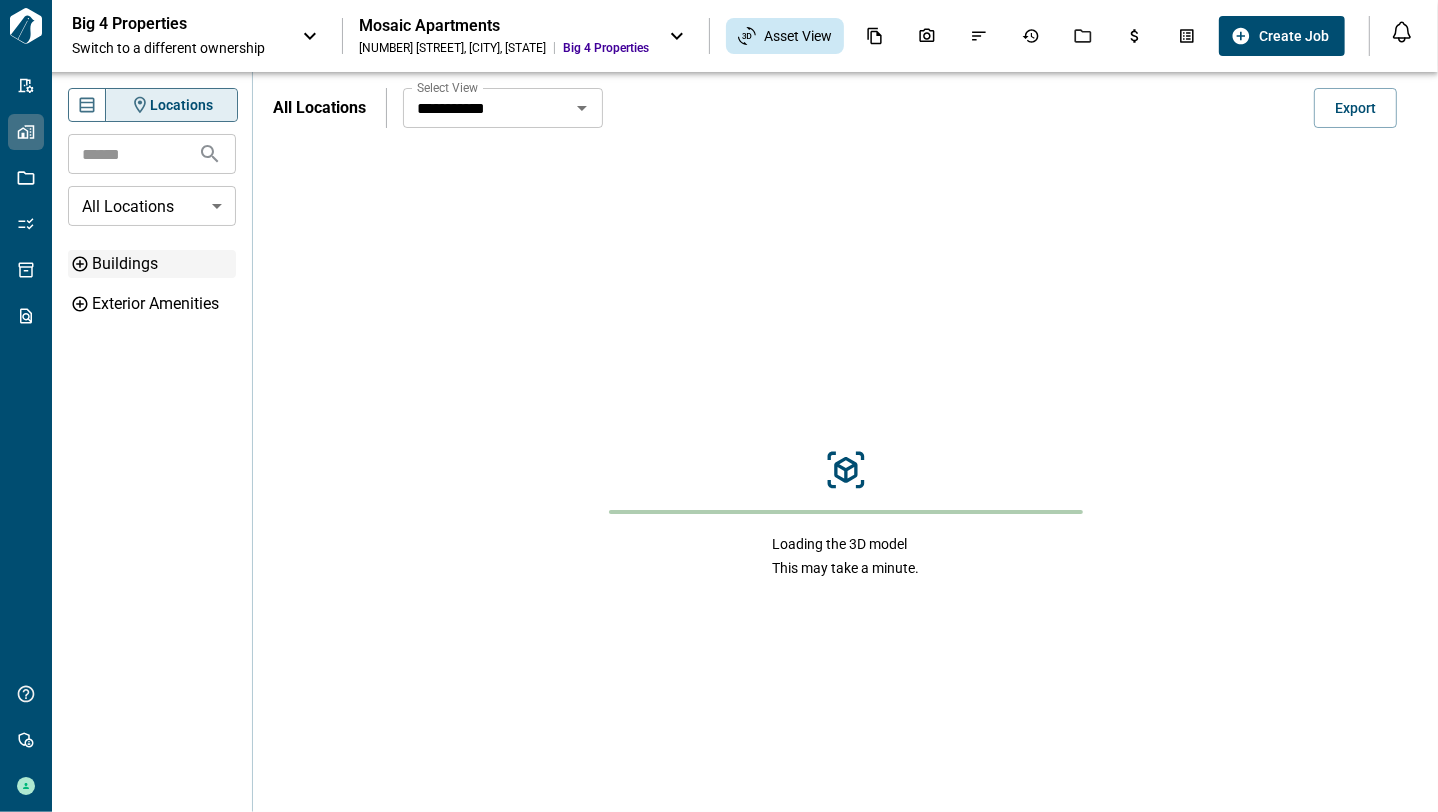click on "Buildings" at bounding box center [162, 264] 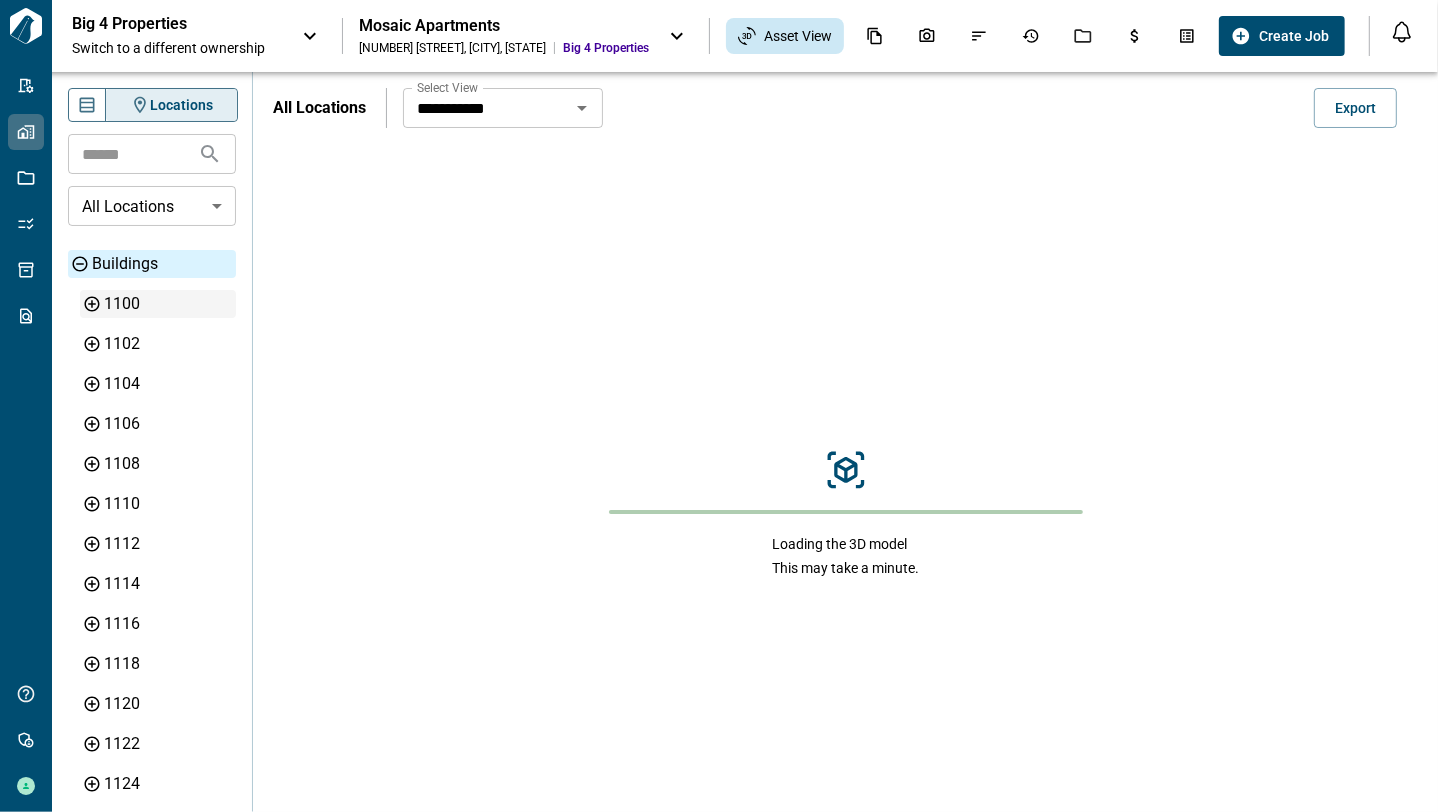 click on "1100" at bounding box center [168, 304] 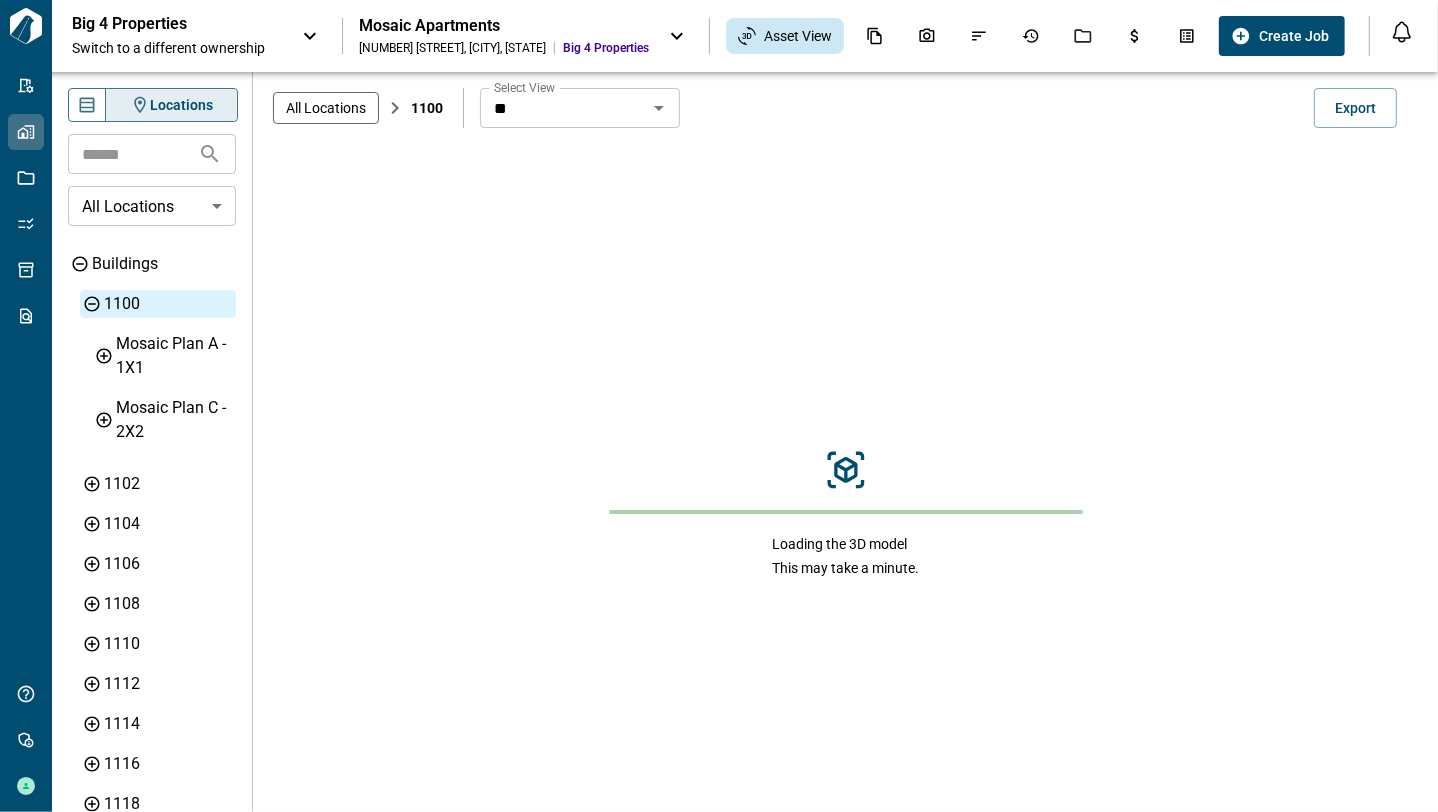 click on "** Select View" at bounding box center [580, 108] 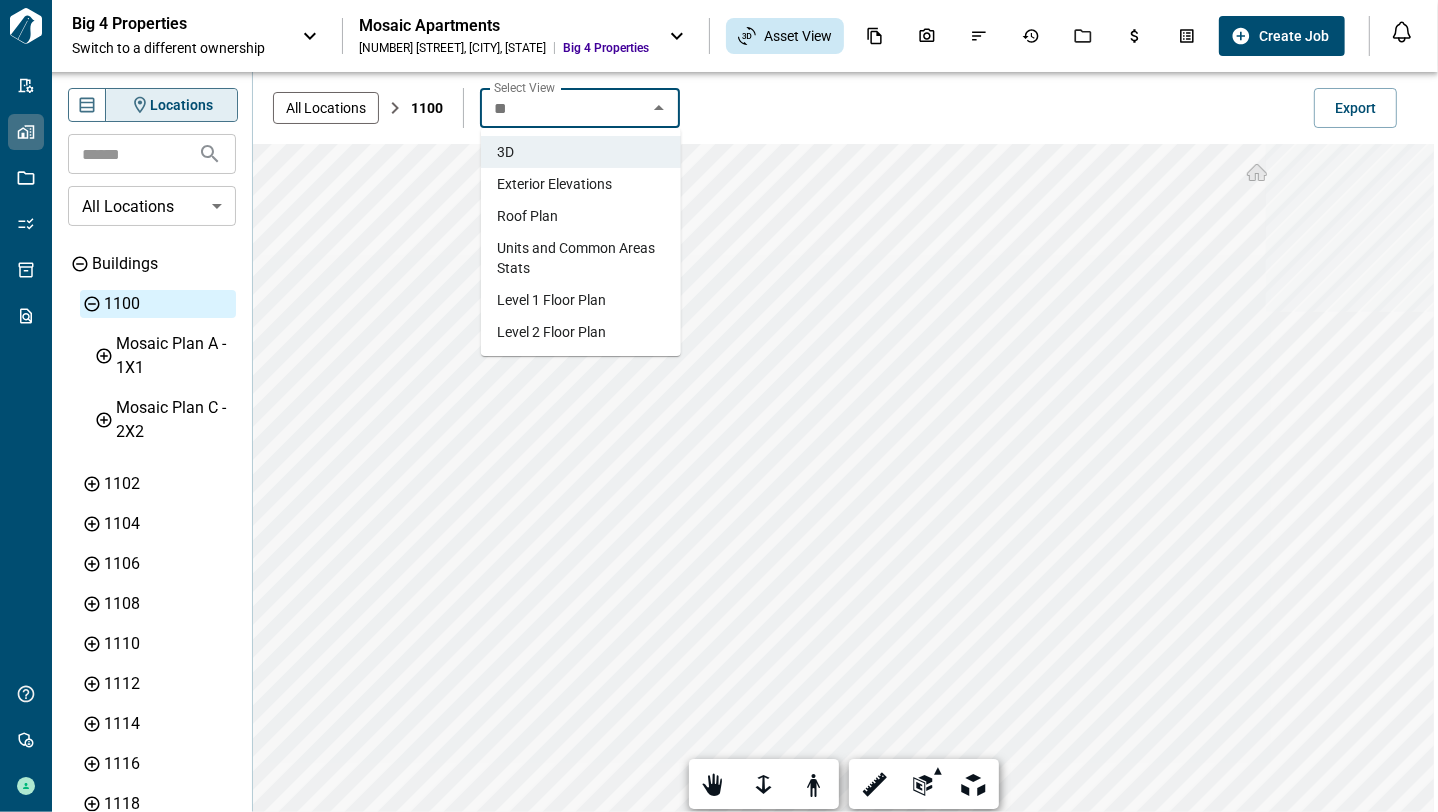 click on "Units and Common Areas Stats" at bounding box center [581, 258] 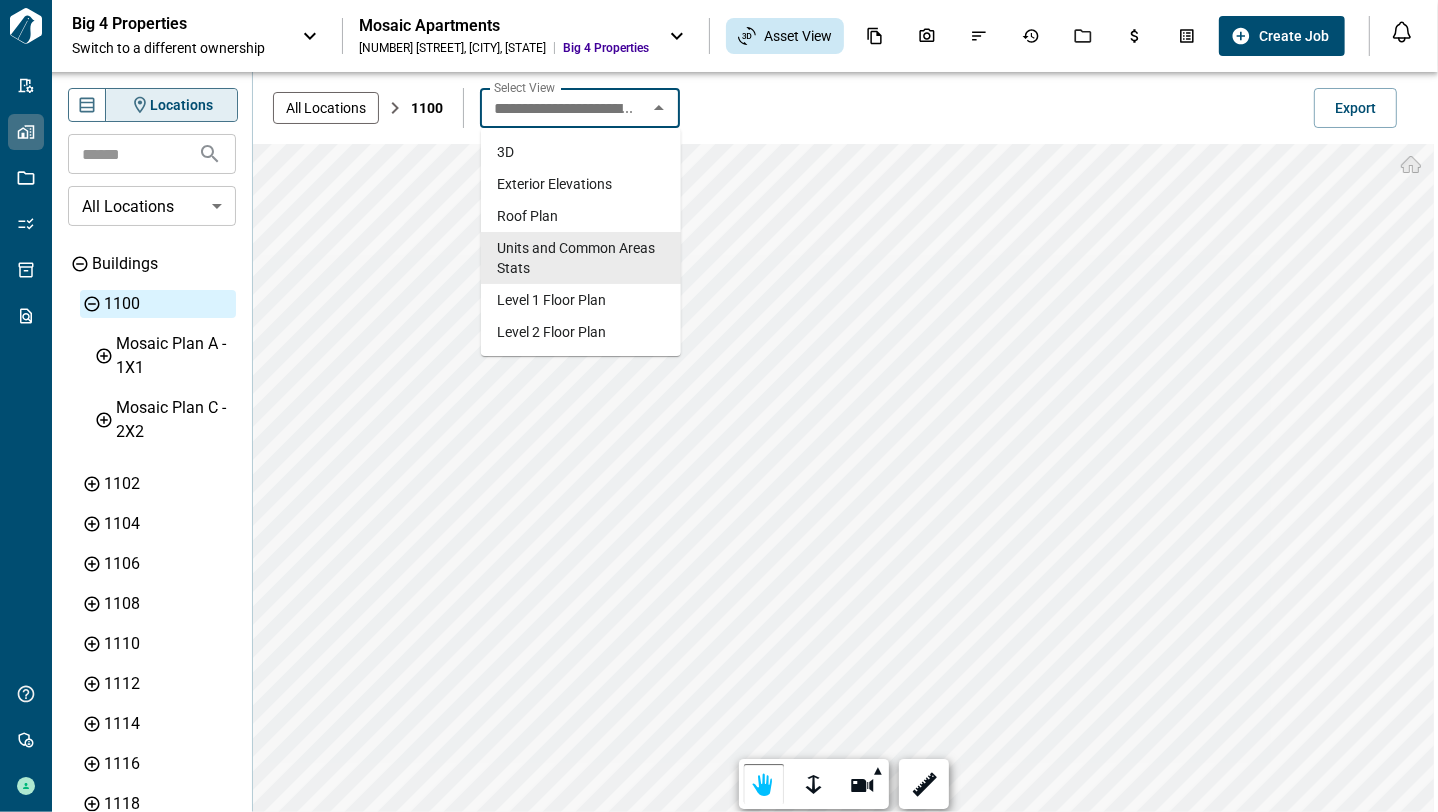 click on "**********" at bounding box center [563, 108] 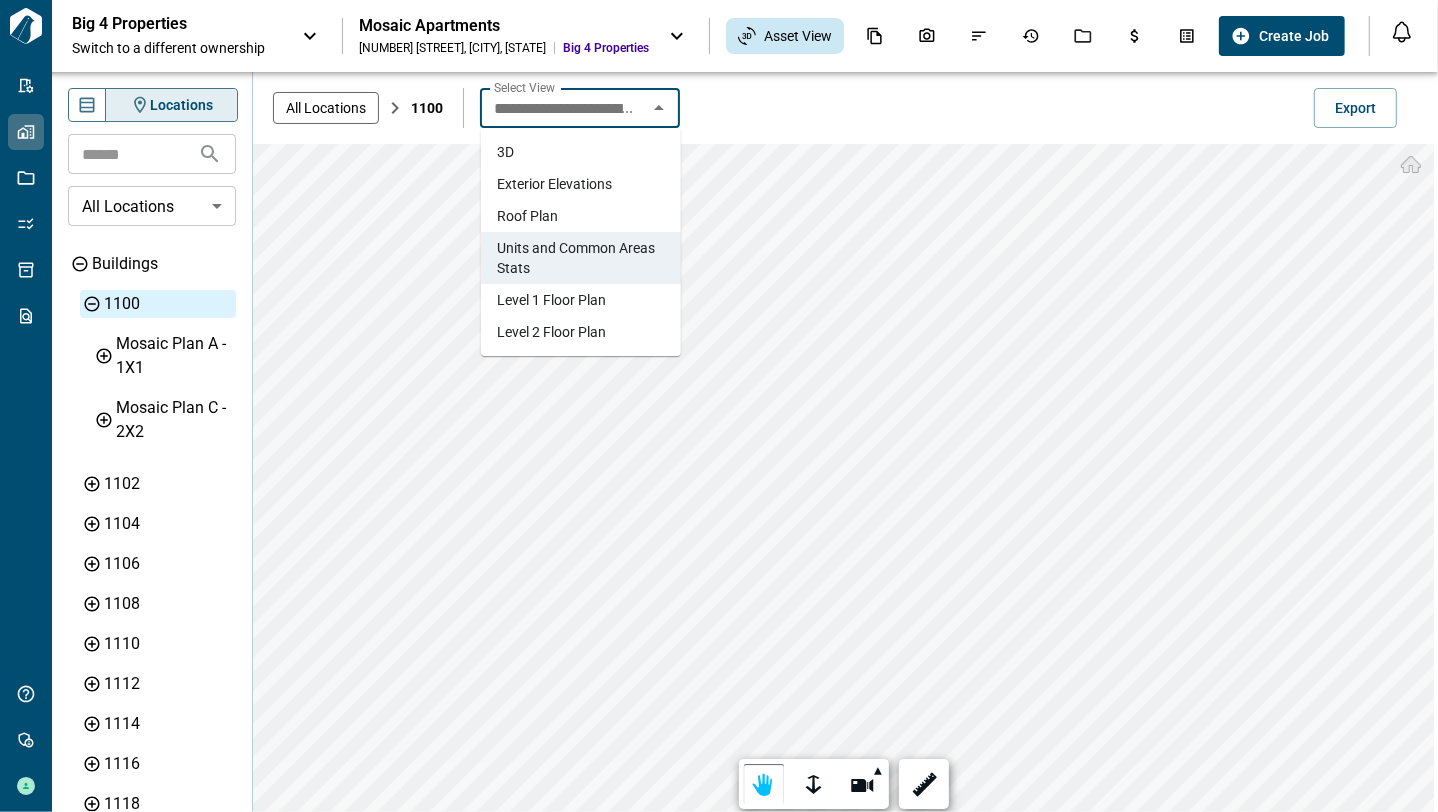 click on "Level 1 Floor Plan" at bounding box center [551, 300] 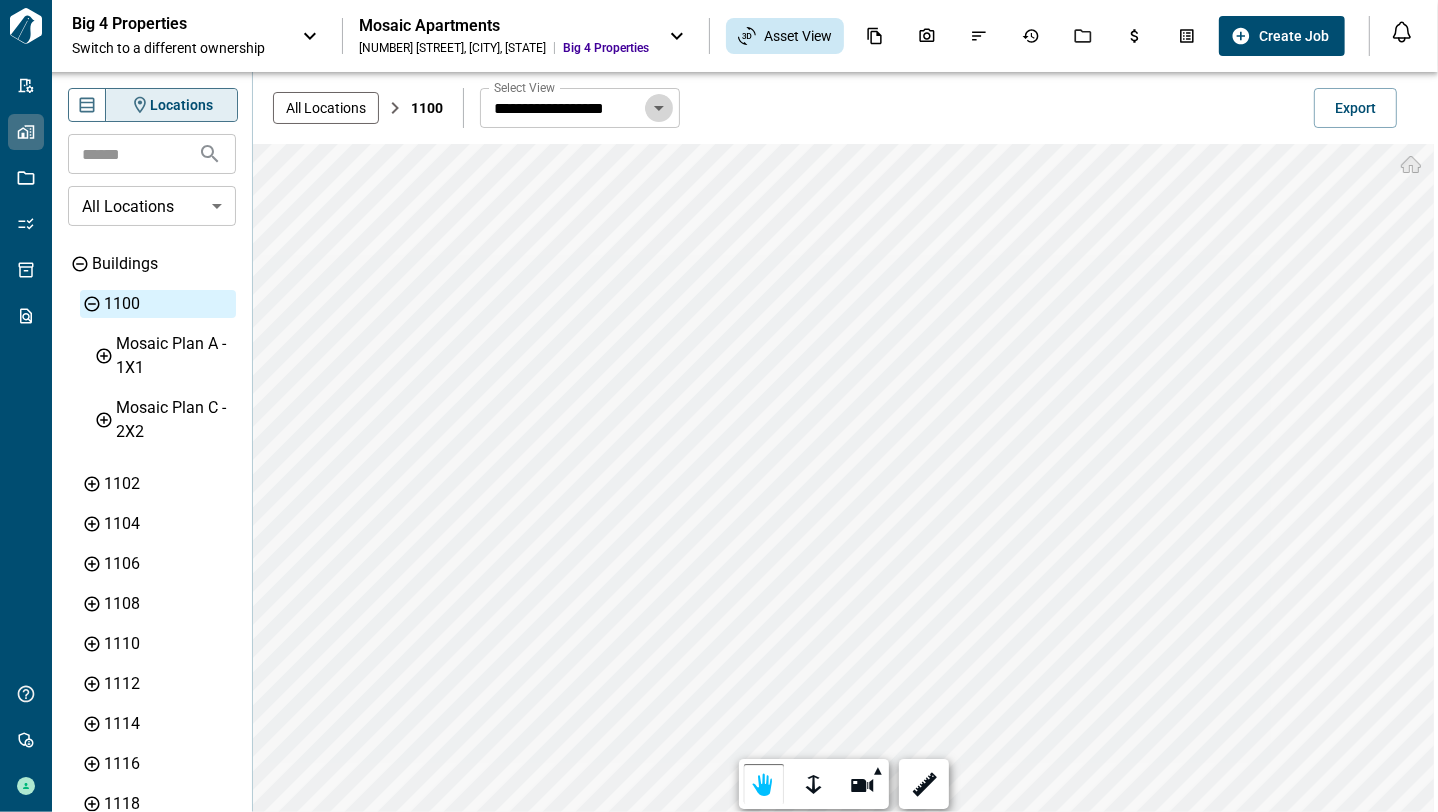 drag, startPoint x: 663, startPoint y: 104, endPoint x: 650, endPoint y: 104, distance: 13 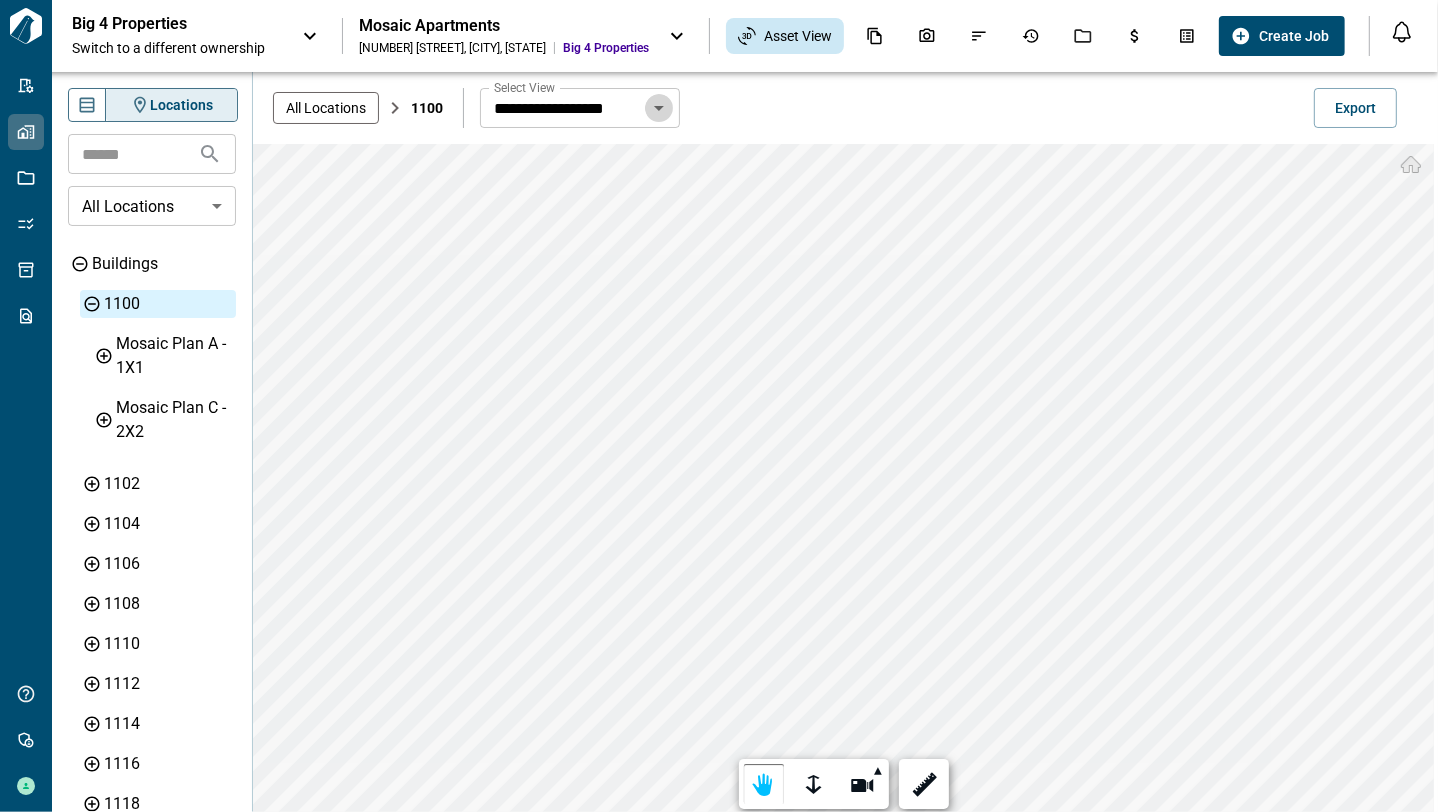 click 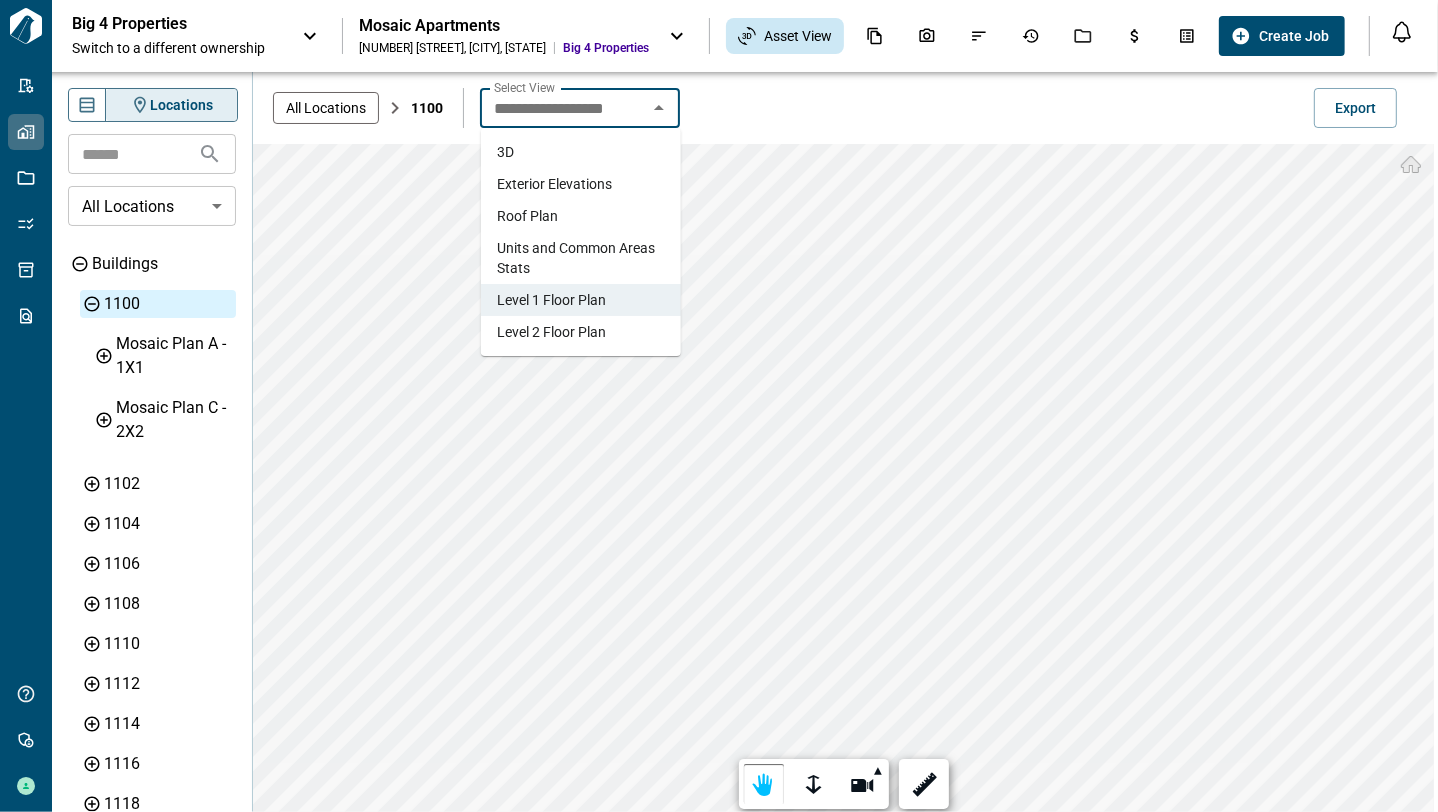 click on "Level 2 Floor Plan" at bounding box center (551, 332) 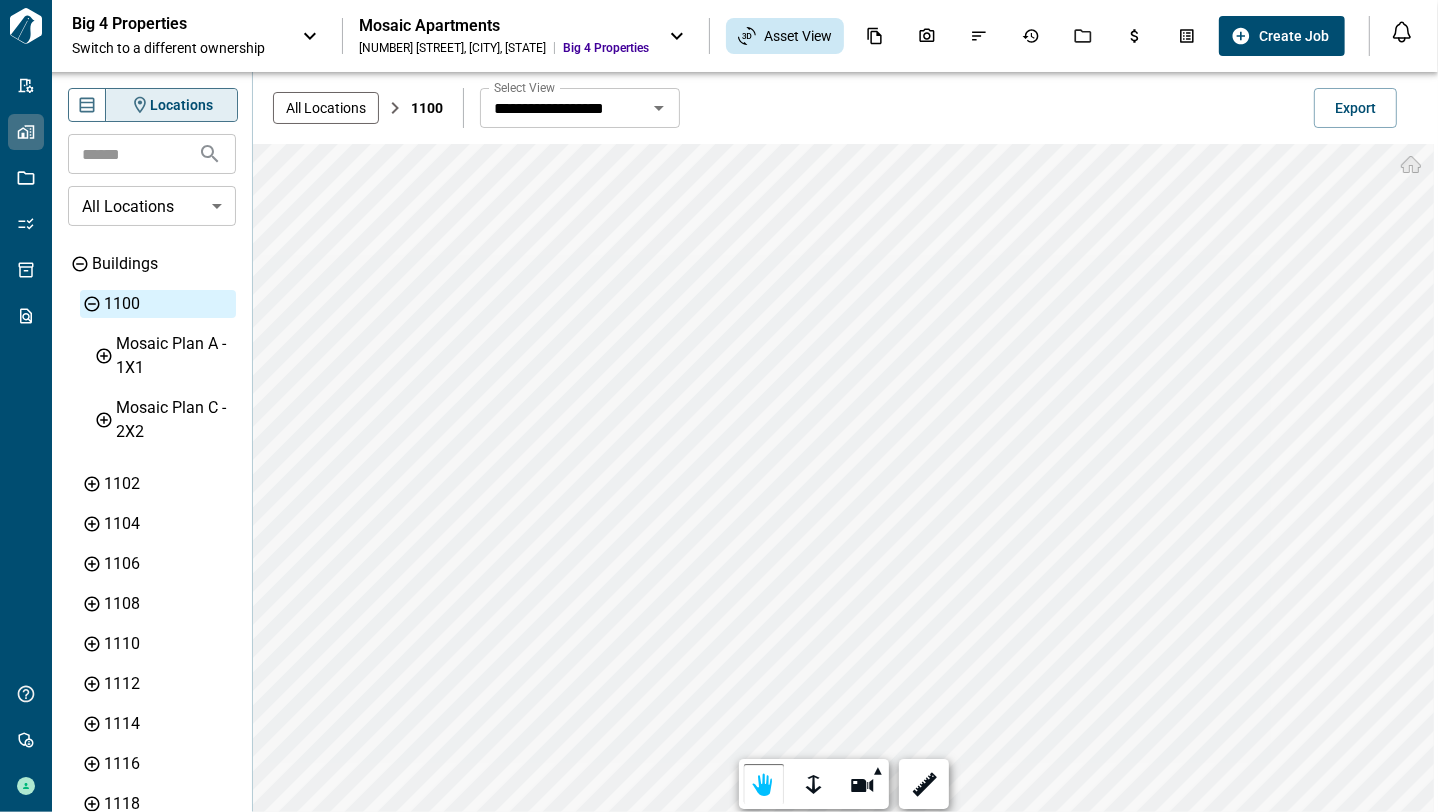 click 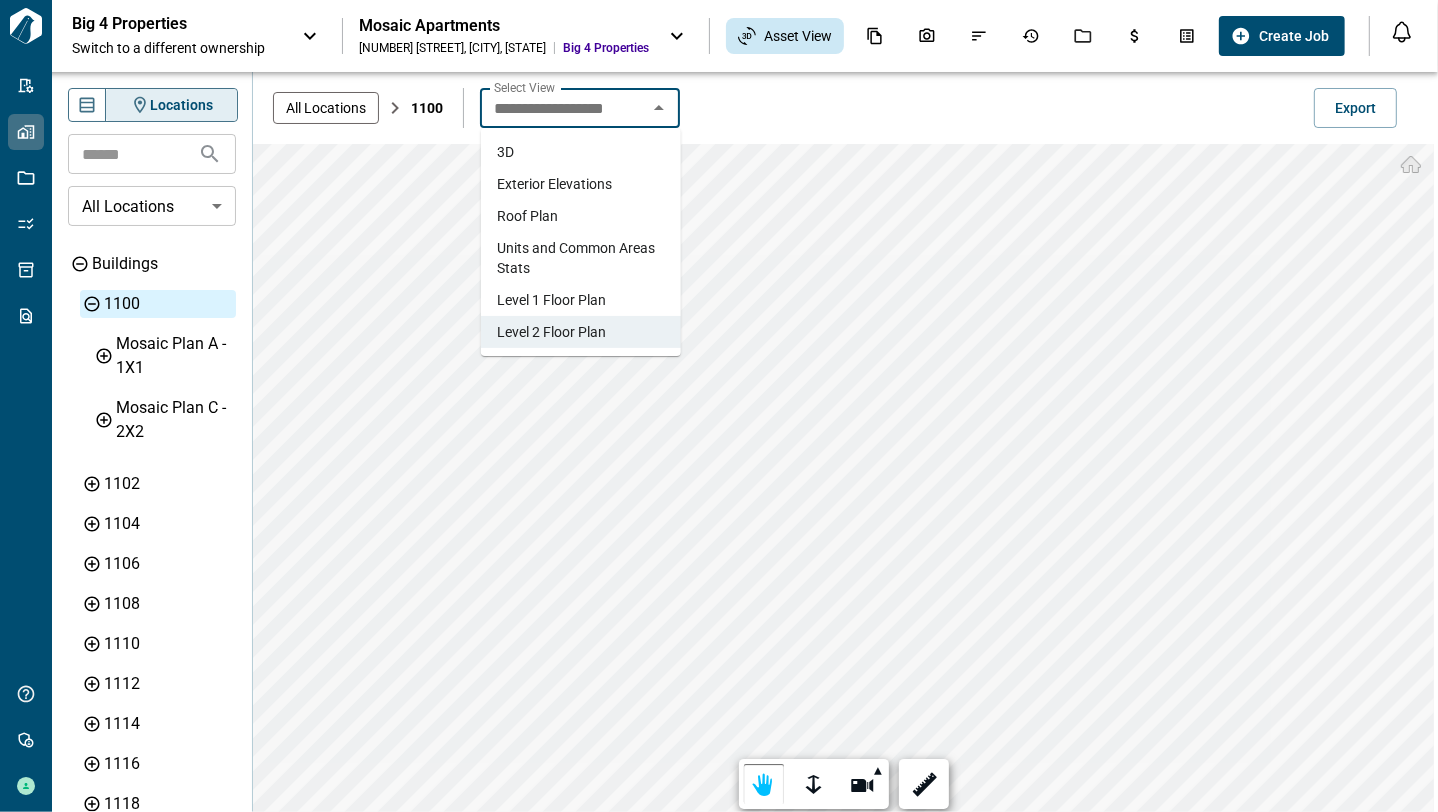 click on "Level 1 Floor Plan" at bounding box center (551, 300) 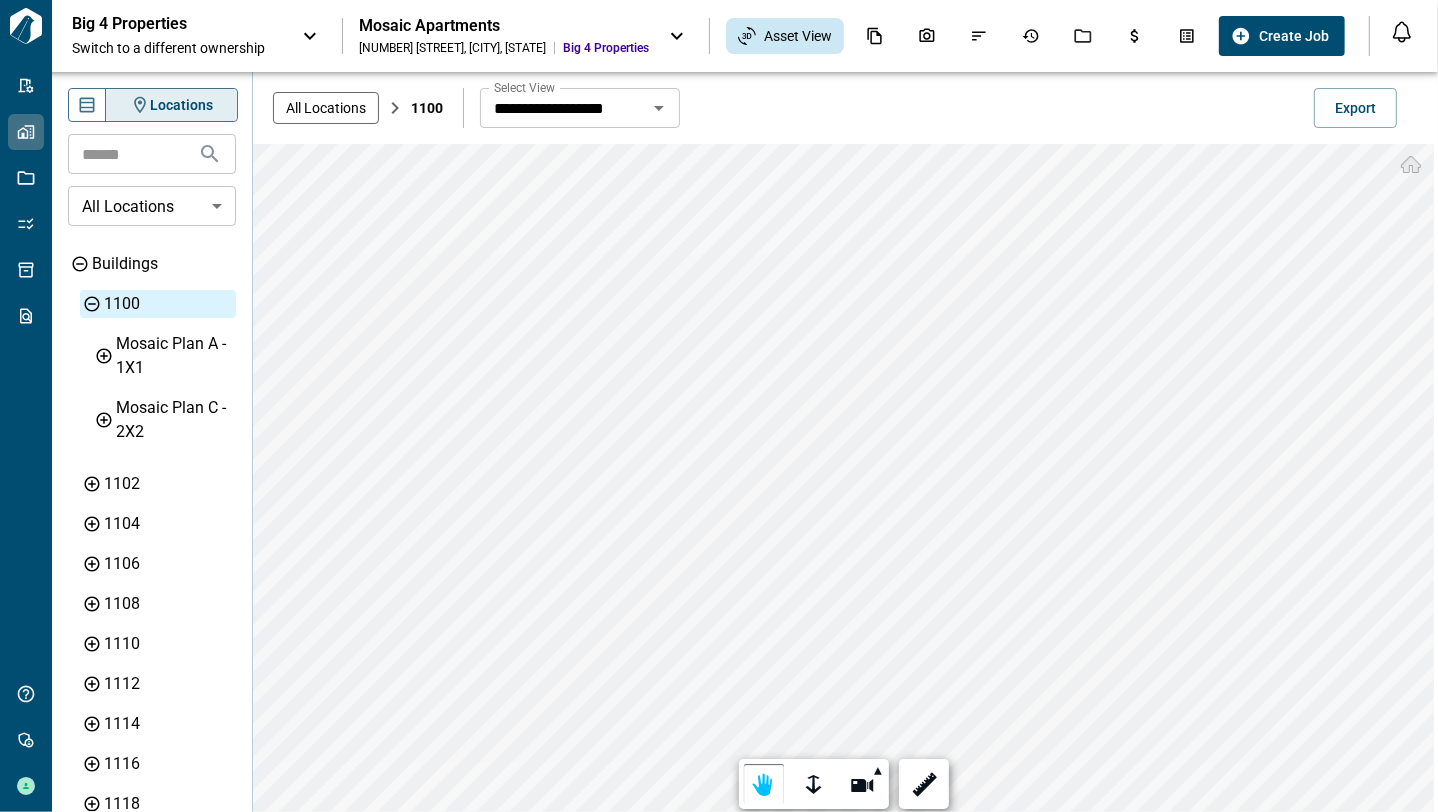 drag, startPoint x: 577, startPoint y: 91, endPoint x: 575, endPoint y: 102, distance: 11.18034 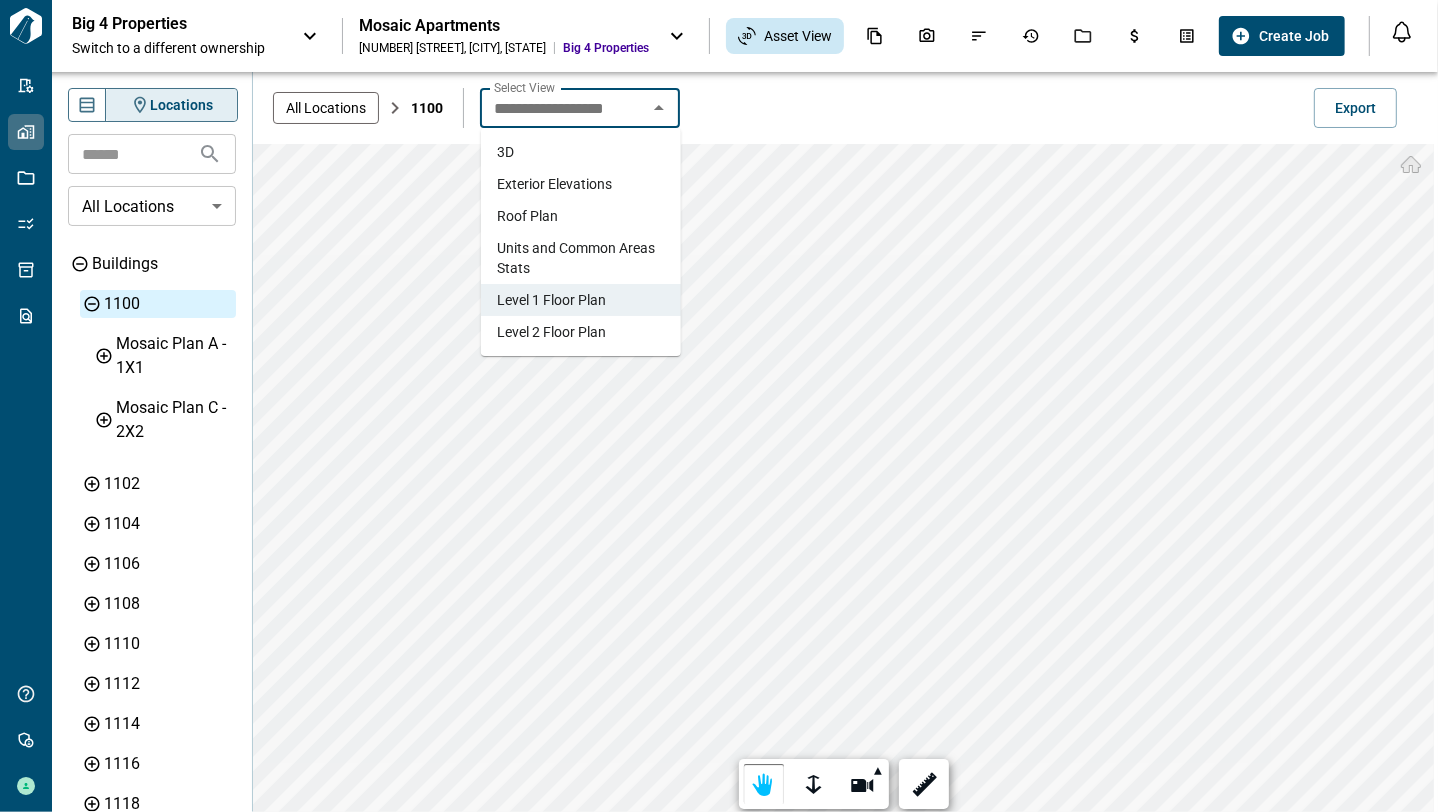 click on "Level 2 Floor Plan" at bounding box center [581, 332] 